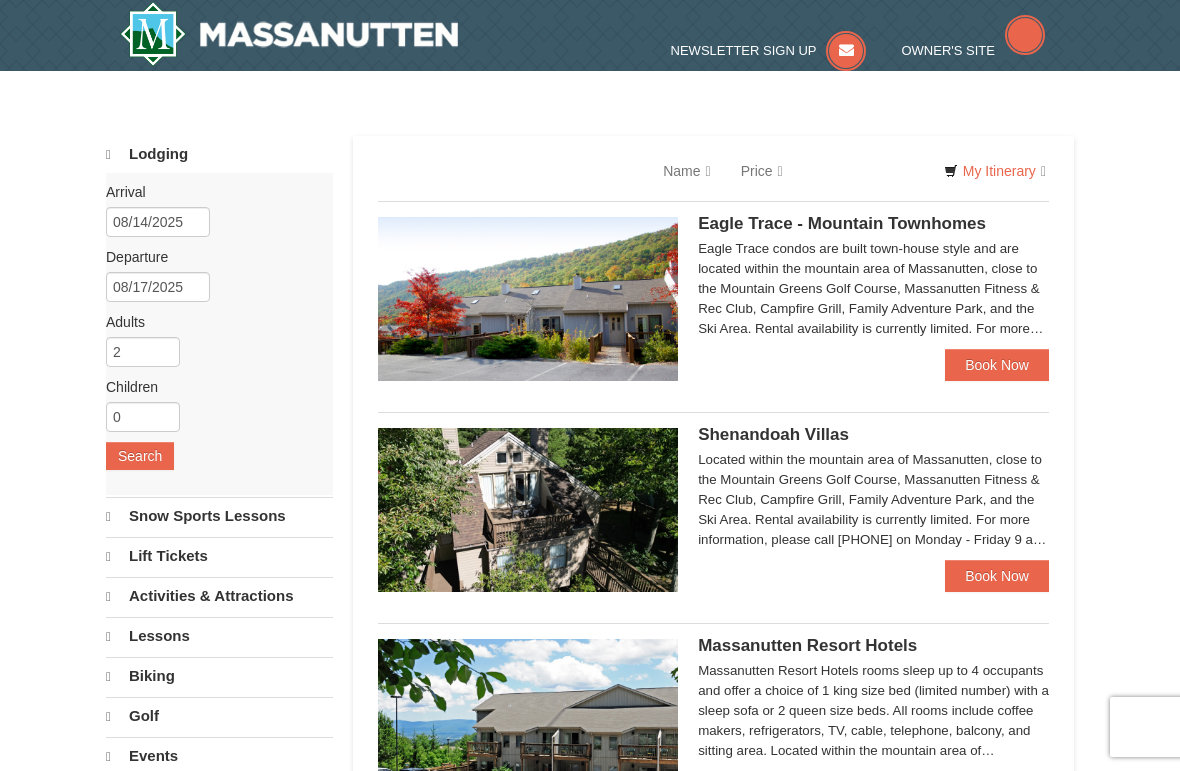 scroll, scrollTop: 0, scrollLeft: 0, axis: both 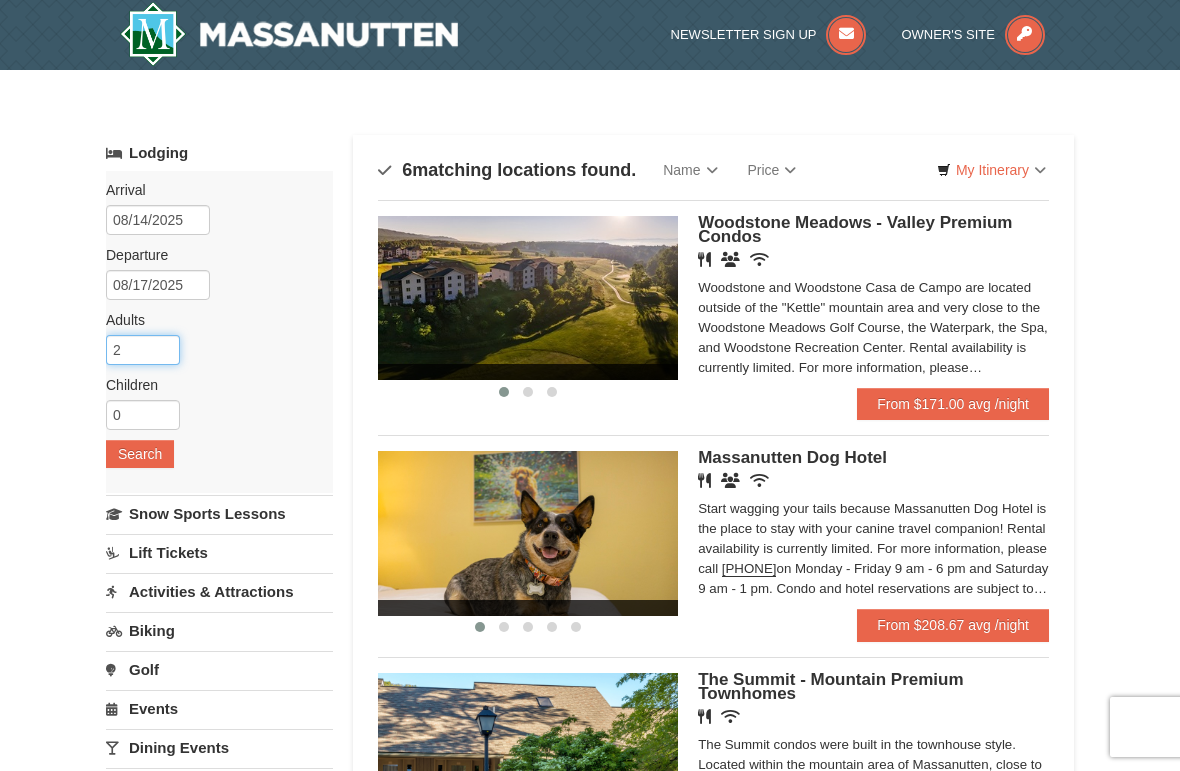 click on "2" at bounding box center (143, 350) 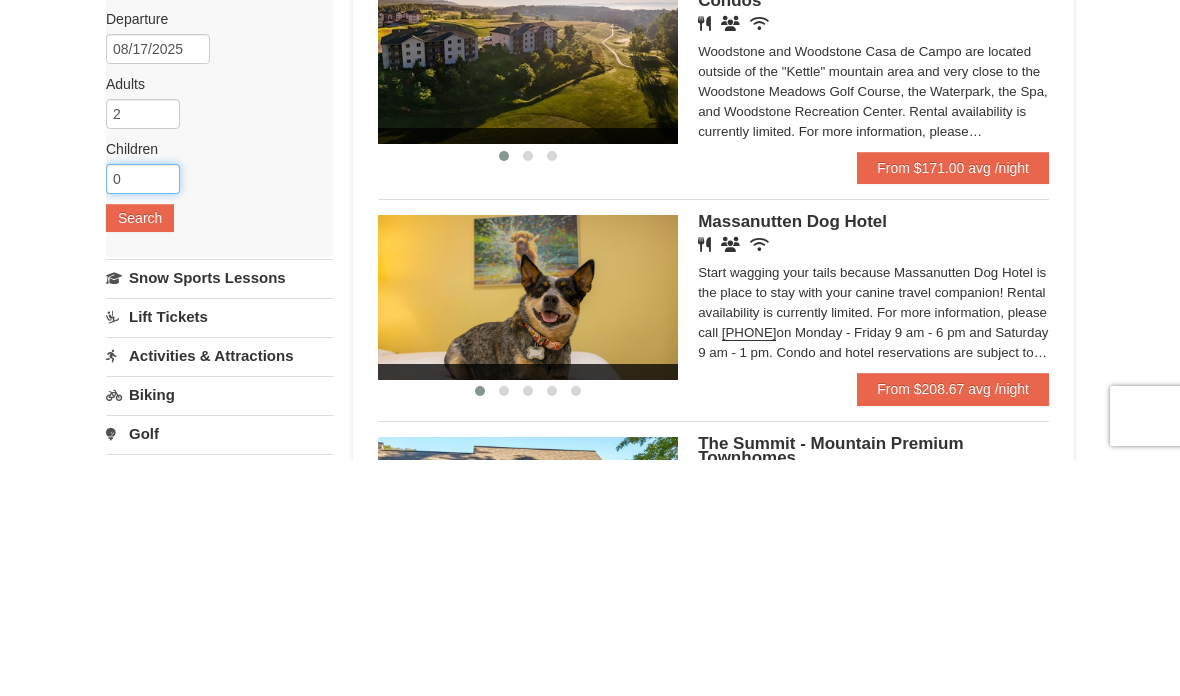click on "0" at bounding box center (143, 415) 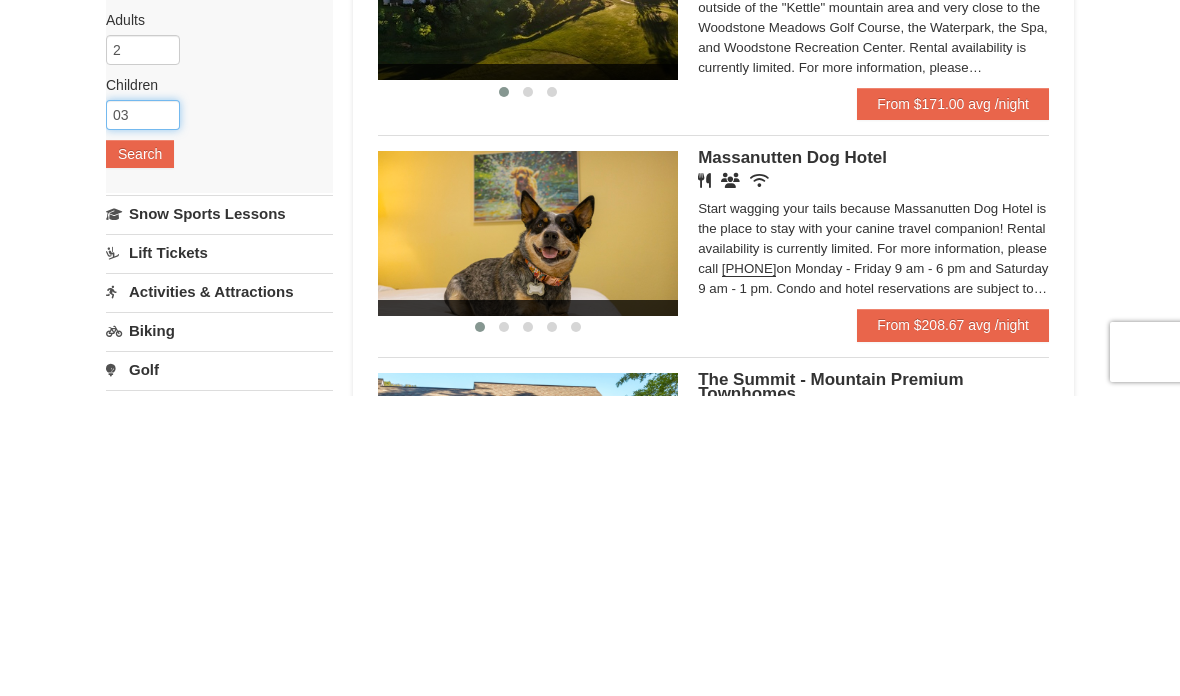 type on "0" 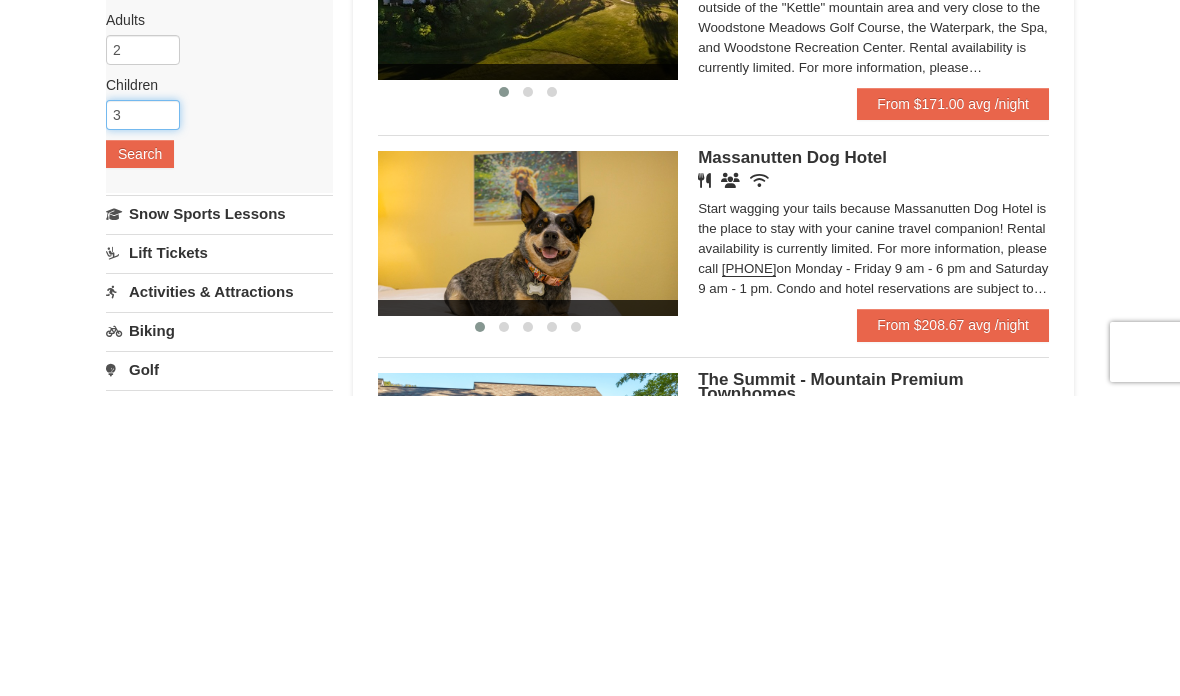 type on "3" 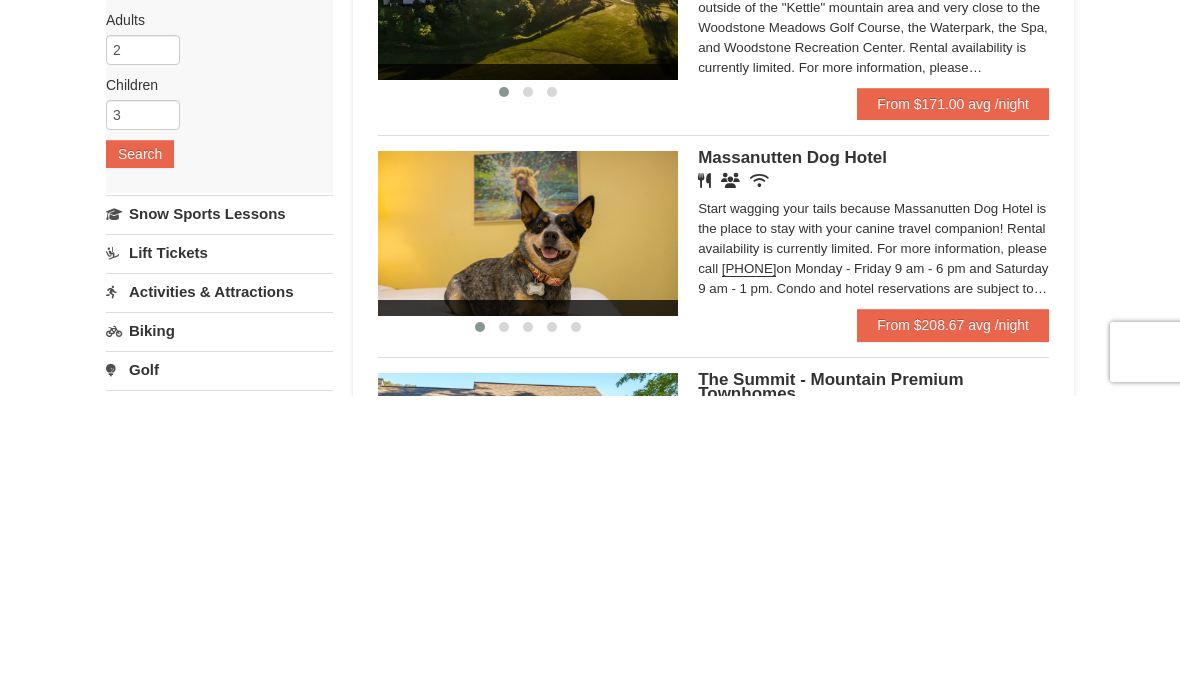 click on "Search" at bounding box center (140, 454) 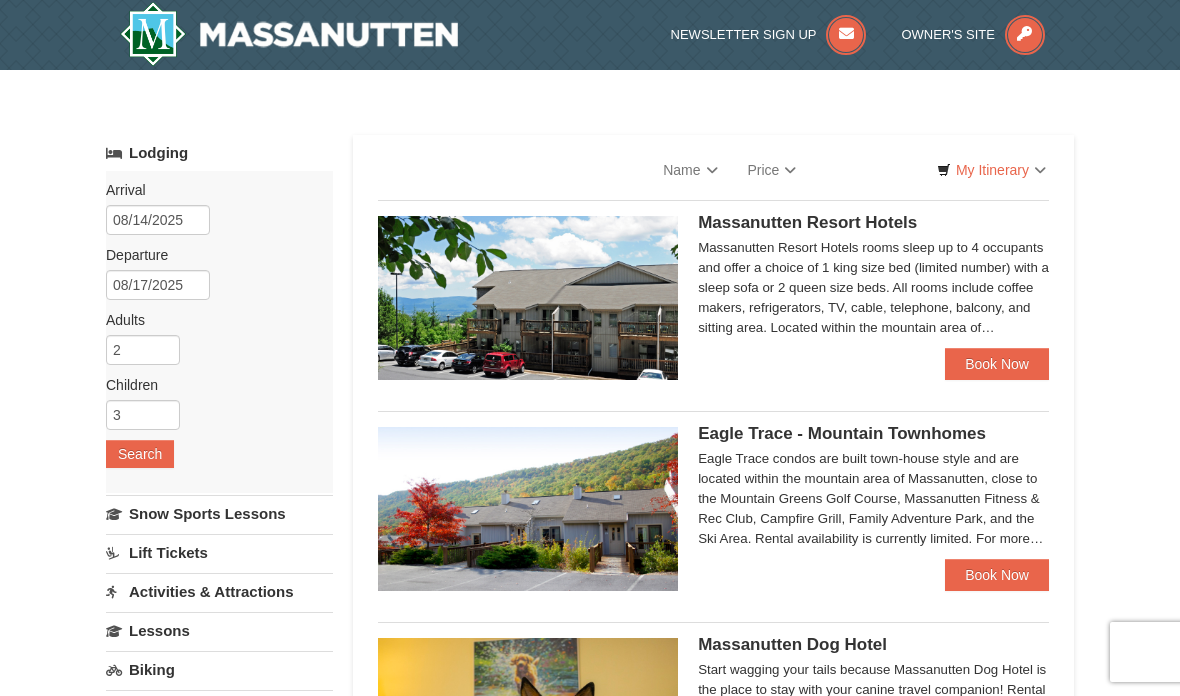 scroll, scrollTop: 0, scrollLeft: 0, axis: both 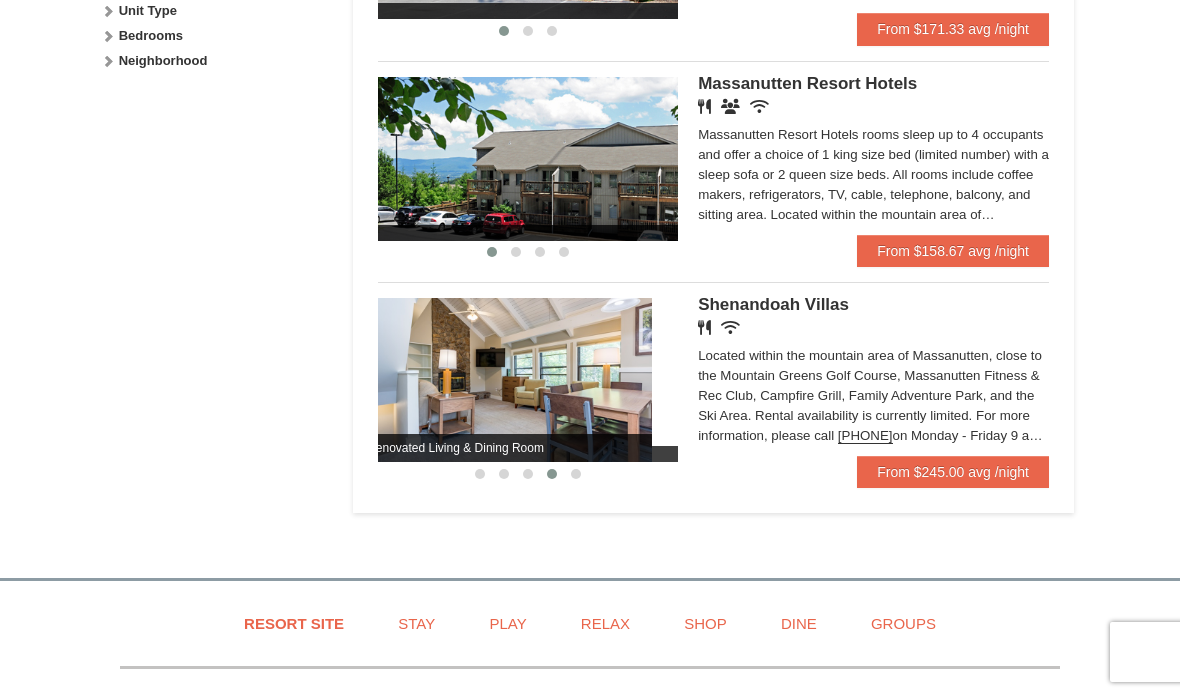 click at bounding box center [502, 380] 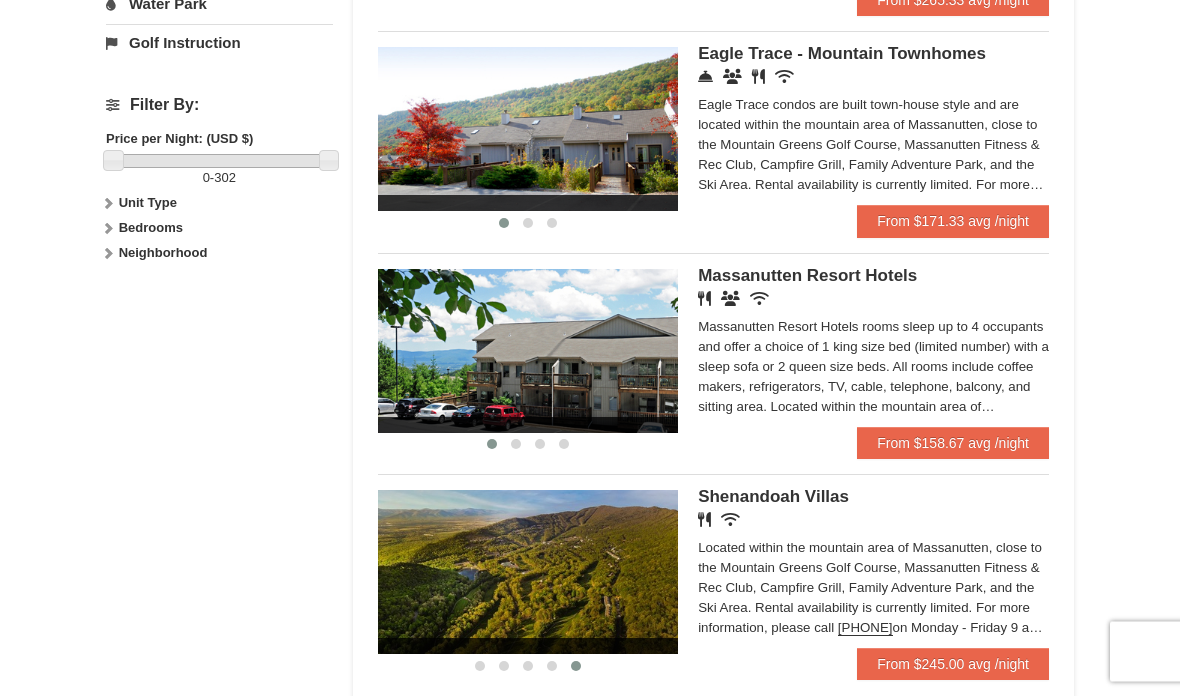 scroll, scrollTop: 861, scrollLeft: 0, axis: vertical 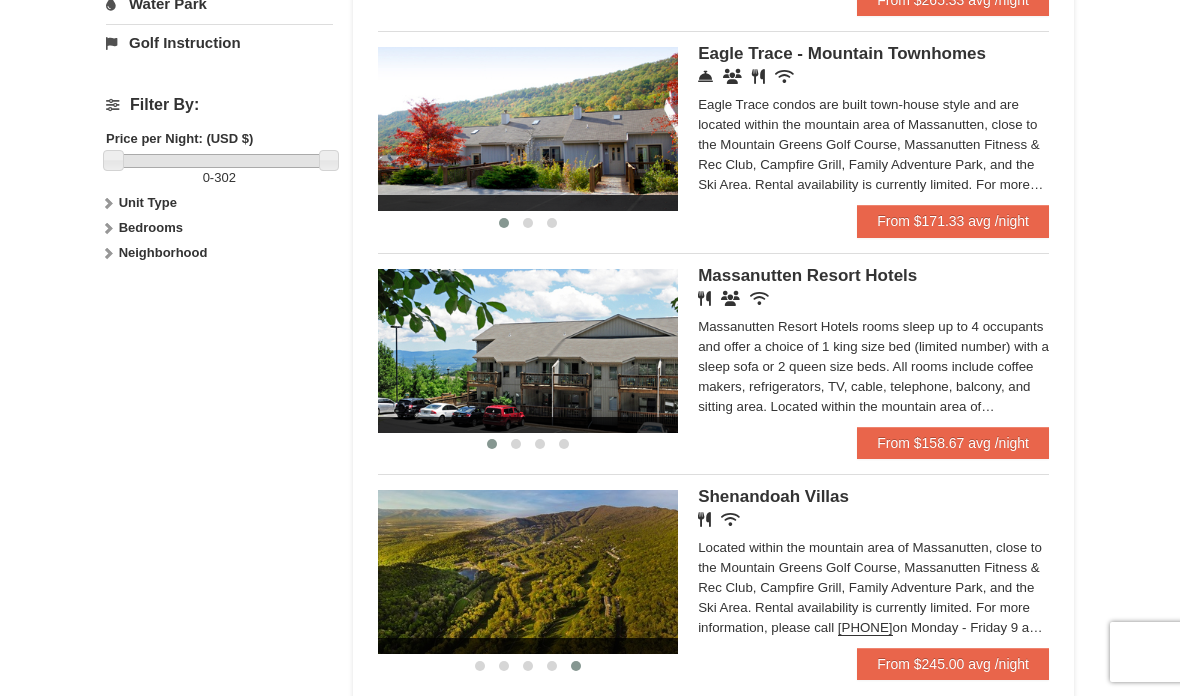 click on "From $171.33 avg /night" at bounding box center (953, 221) 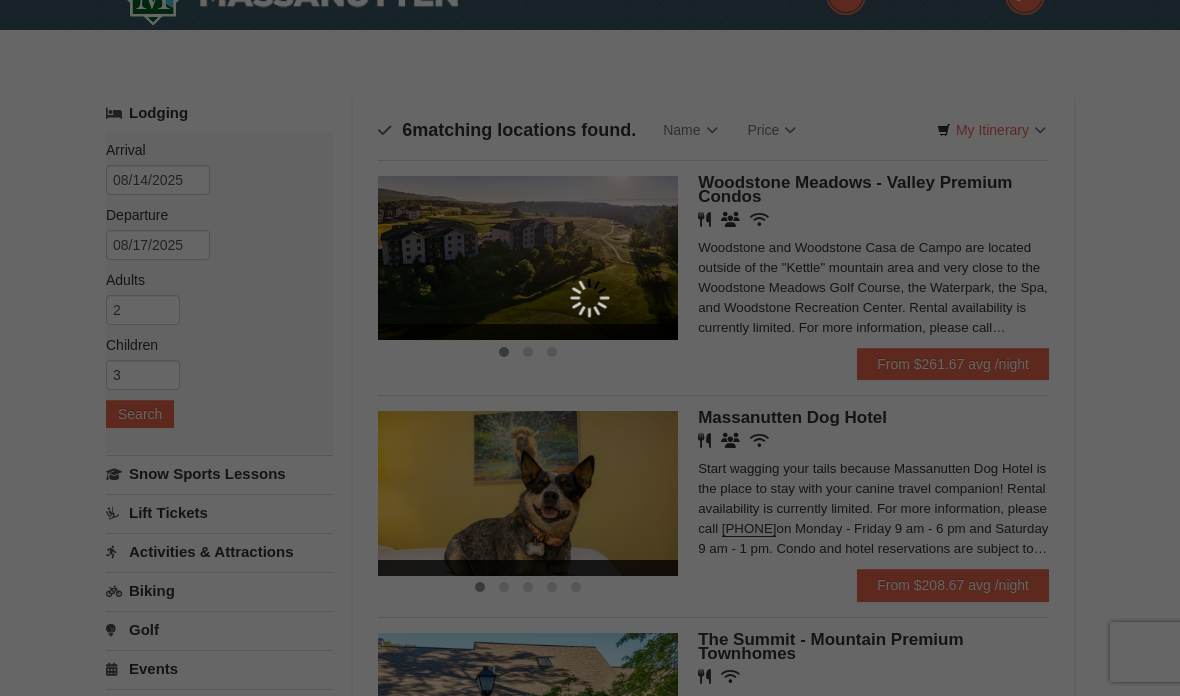 scroll, scrollTop: 38, scrollLeft: 0, axis: vertical 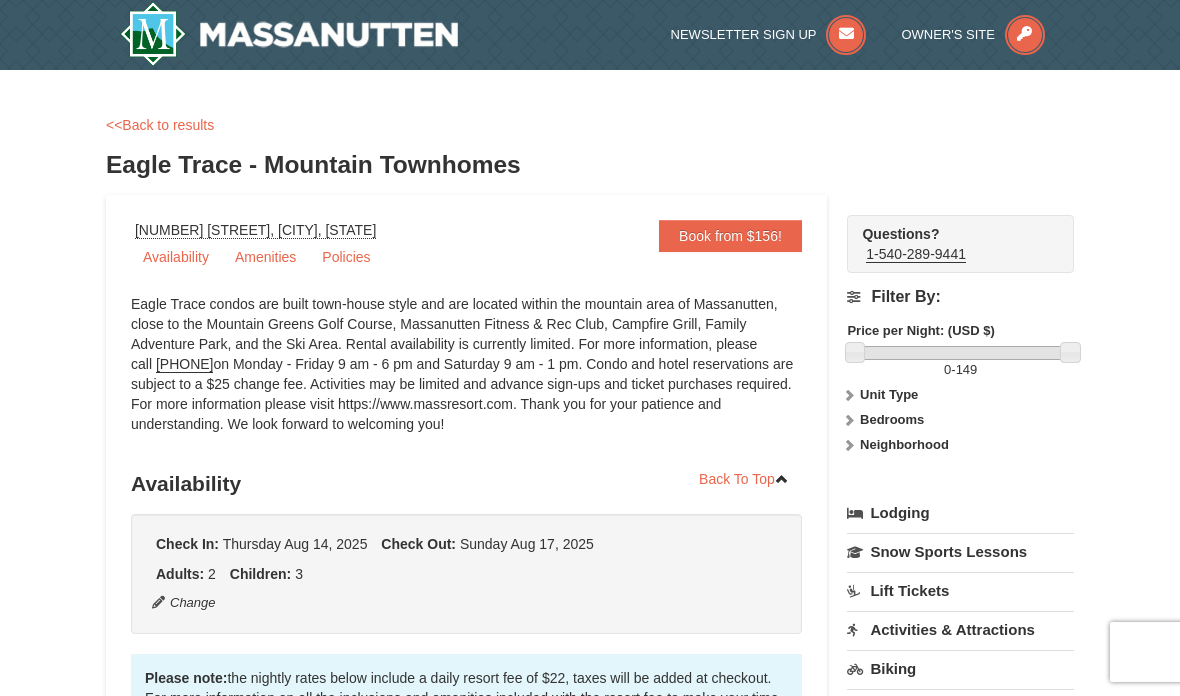 click on "<<Back to results" at bounding box center (160, 125) 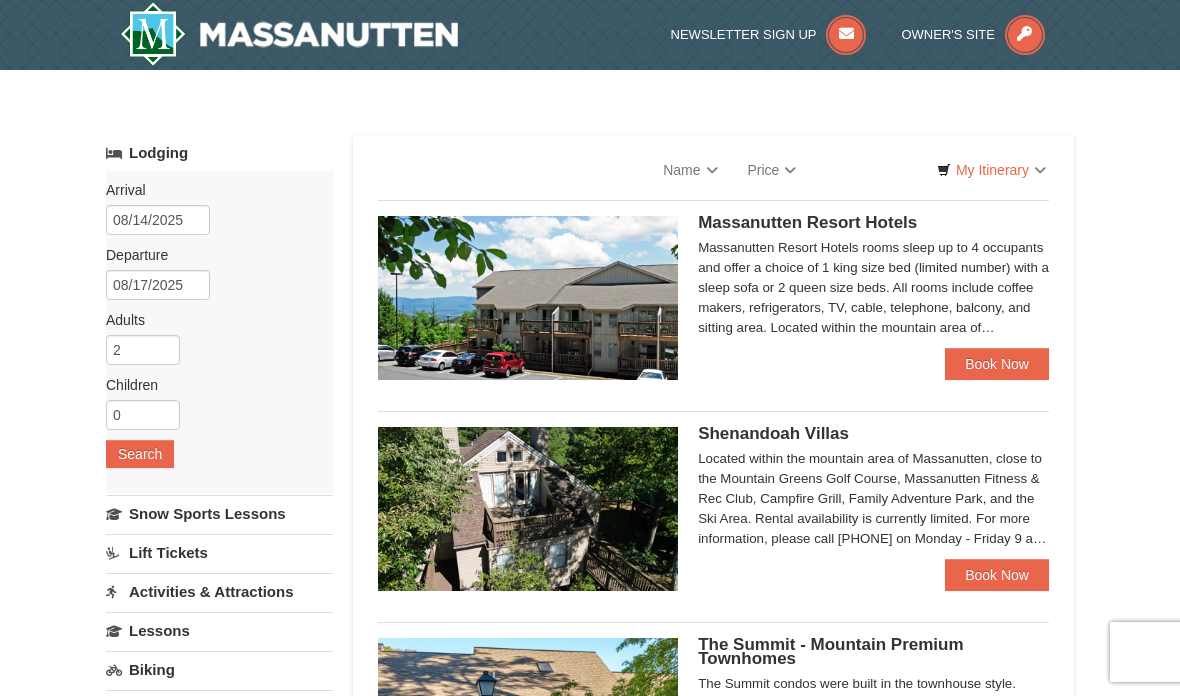 scroll, scrollTop: 0, scrollLeft: 0, axis: both 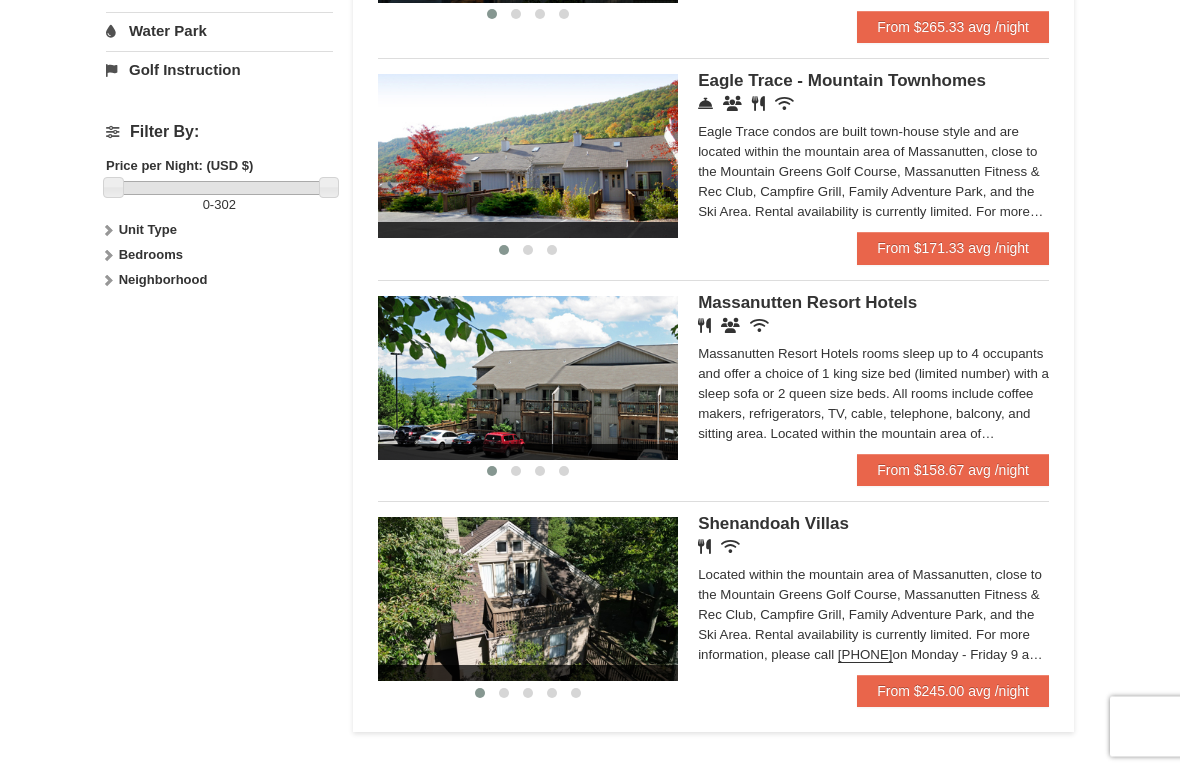 click on "From $171.33 avg /night" at bounding box center (953, 249) 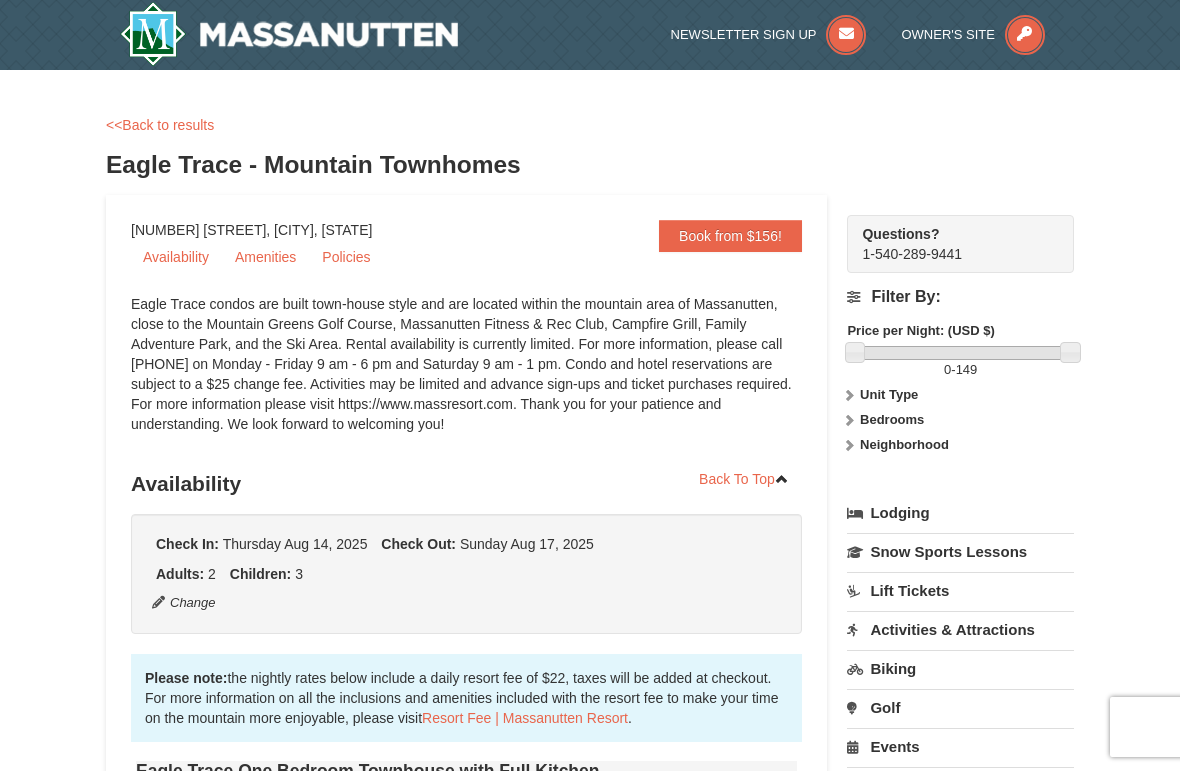scroll, scrollTop: 0, scrollLeft: 0, axis: both 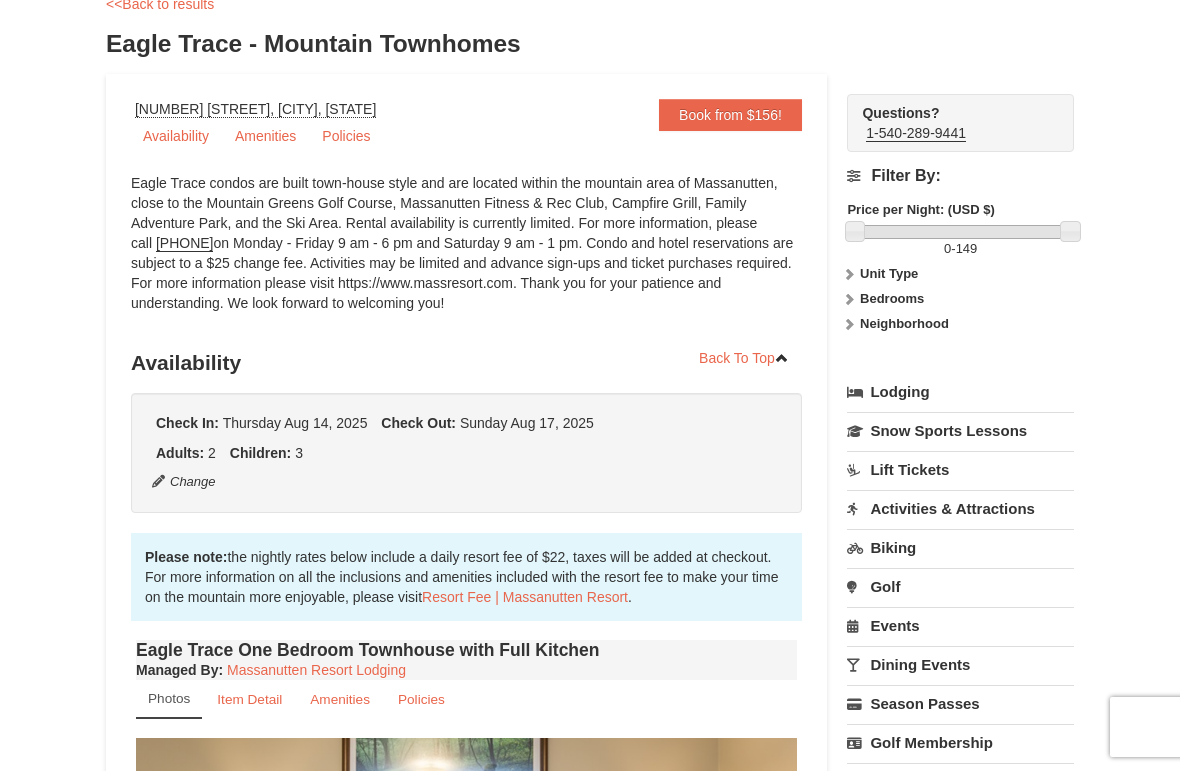 click on "Lodging" at bounding box center [960, 392] 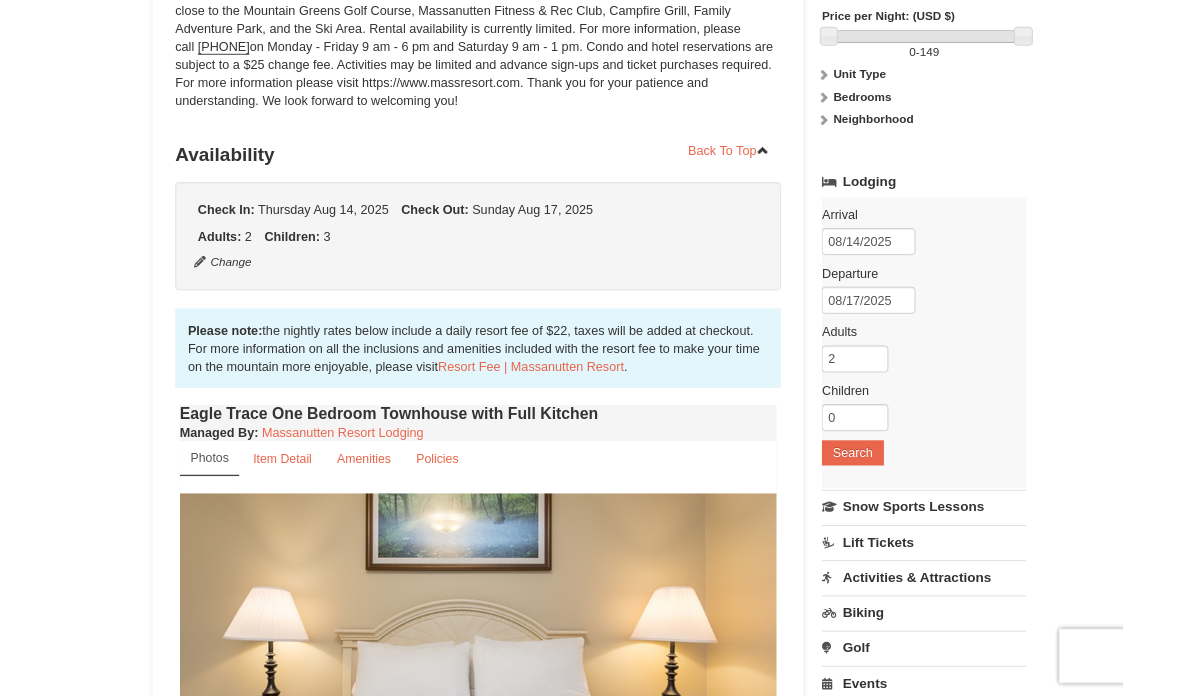 scroll, scrollTop: 313, scrollLeft: 0, axis: vertical 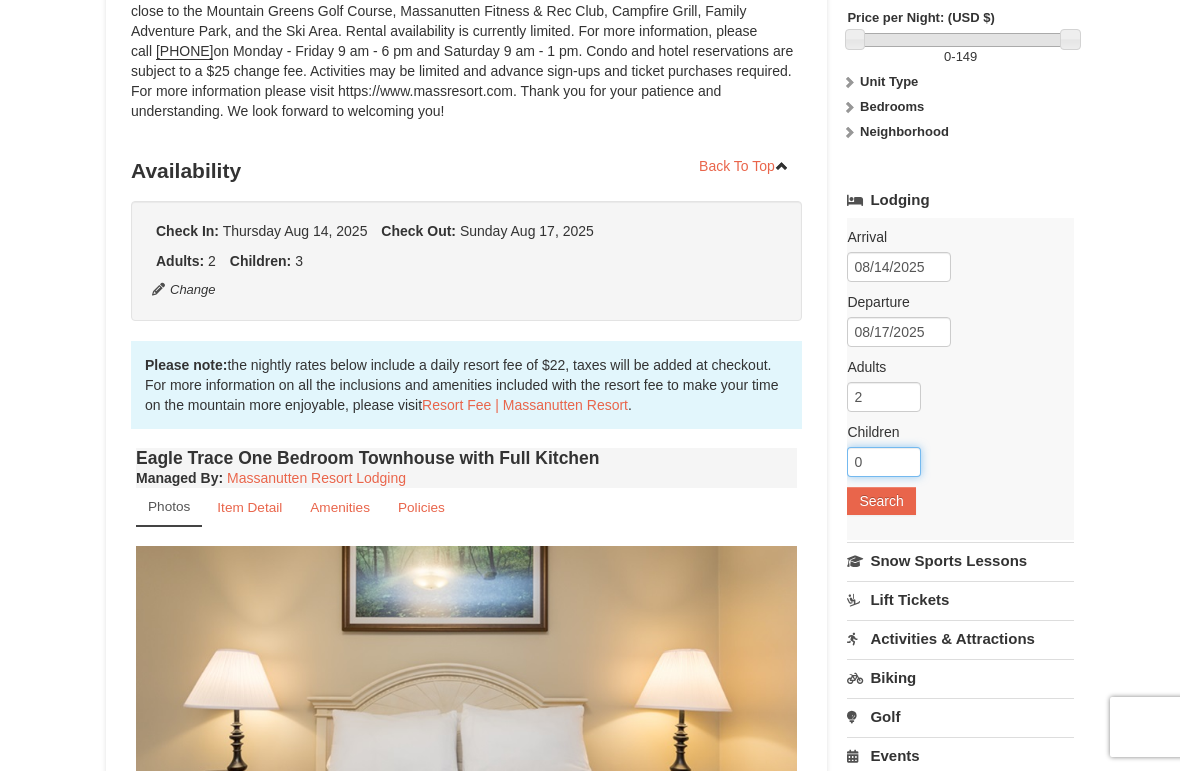 click on "0" at bounding box center (884, 462) 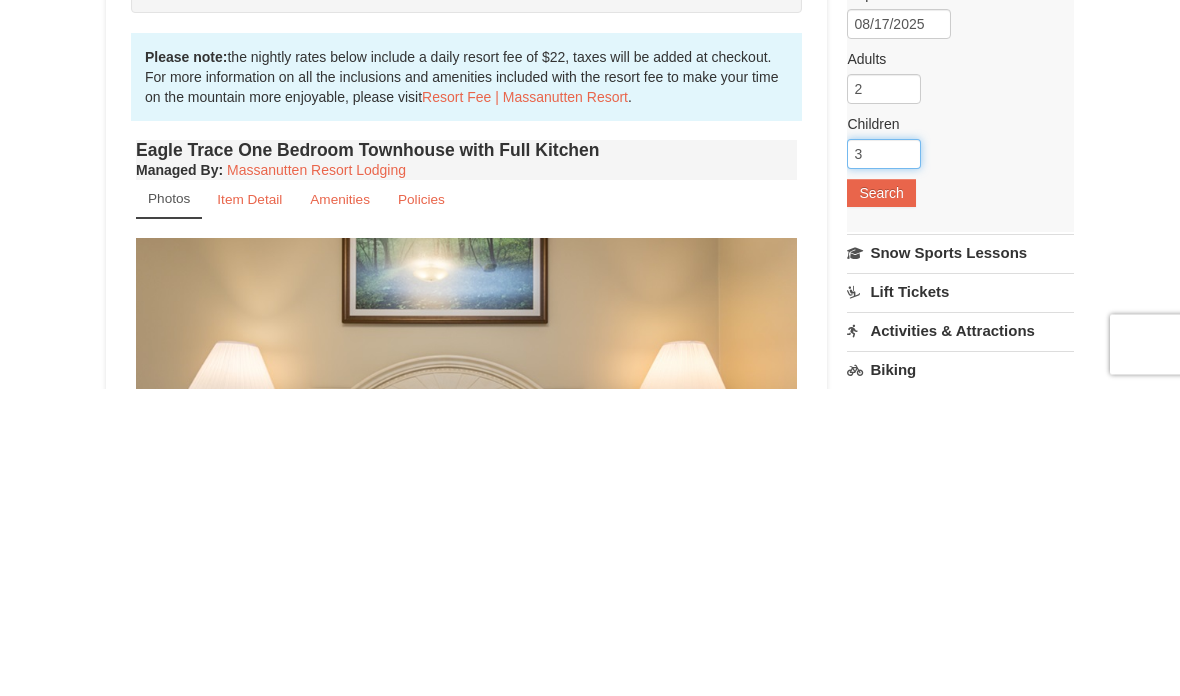 type on "3" 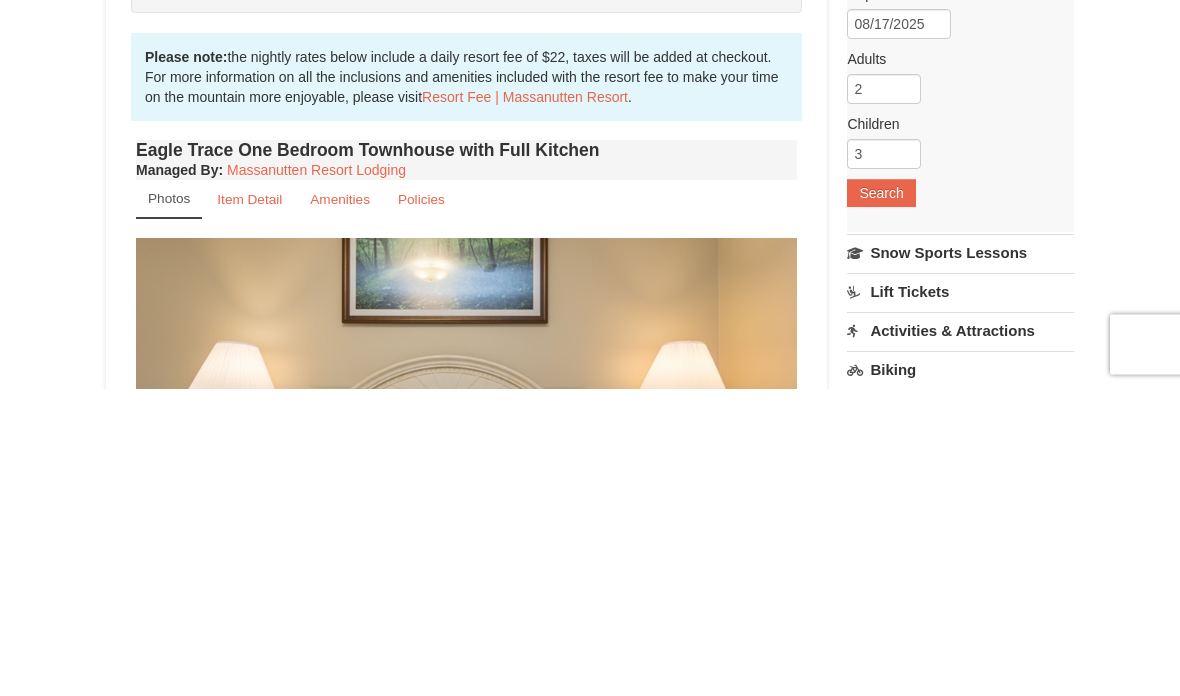 click on "Search" at bounding box center (881, 501) 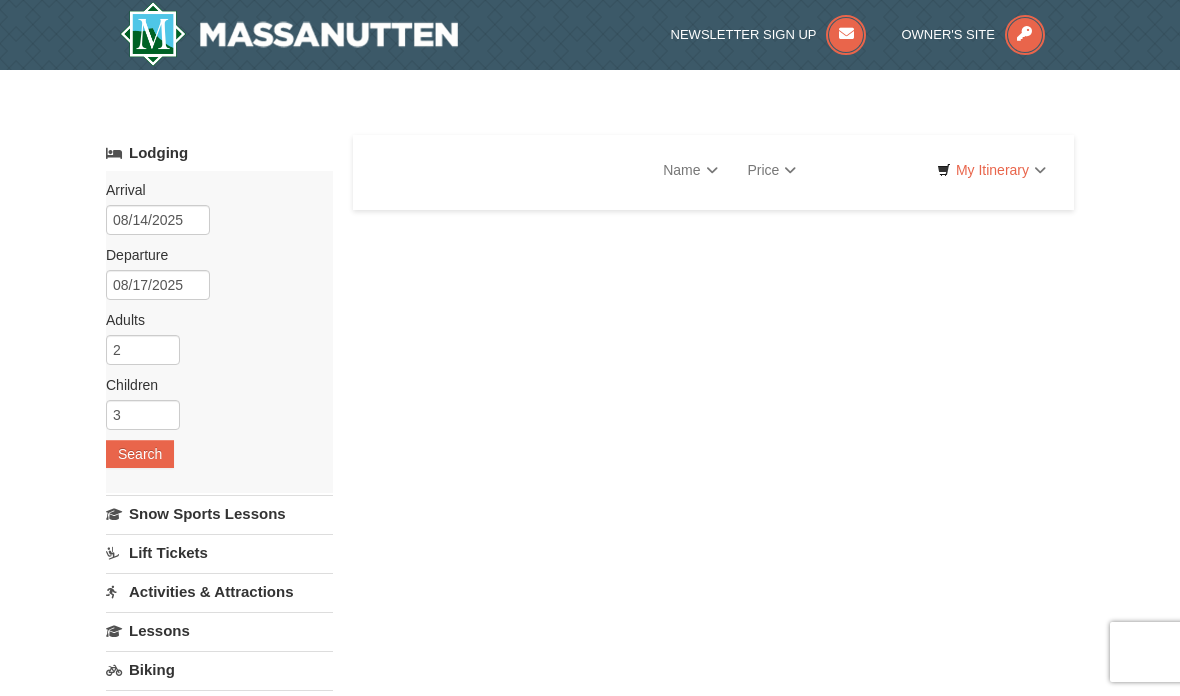 scroll, scrollTop: 0, scrollLeft: 0, axis: both 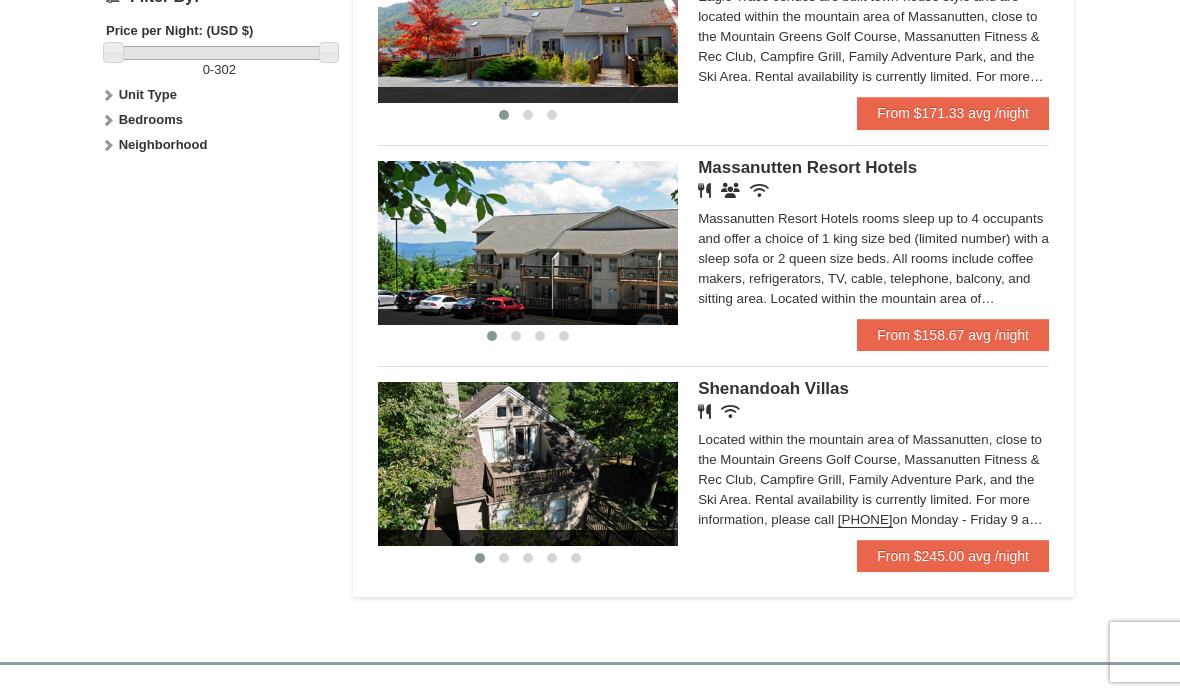 click on "From $245.00 avg /night" at bounding box center [953, 556] 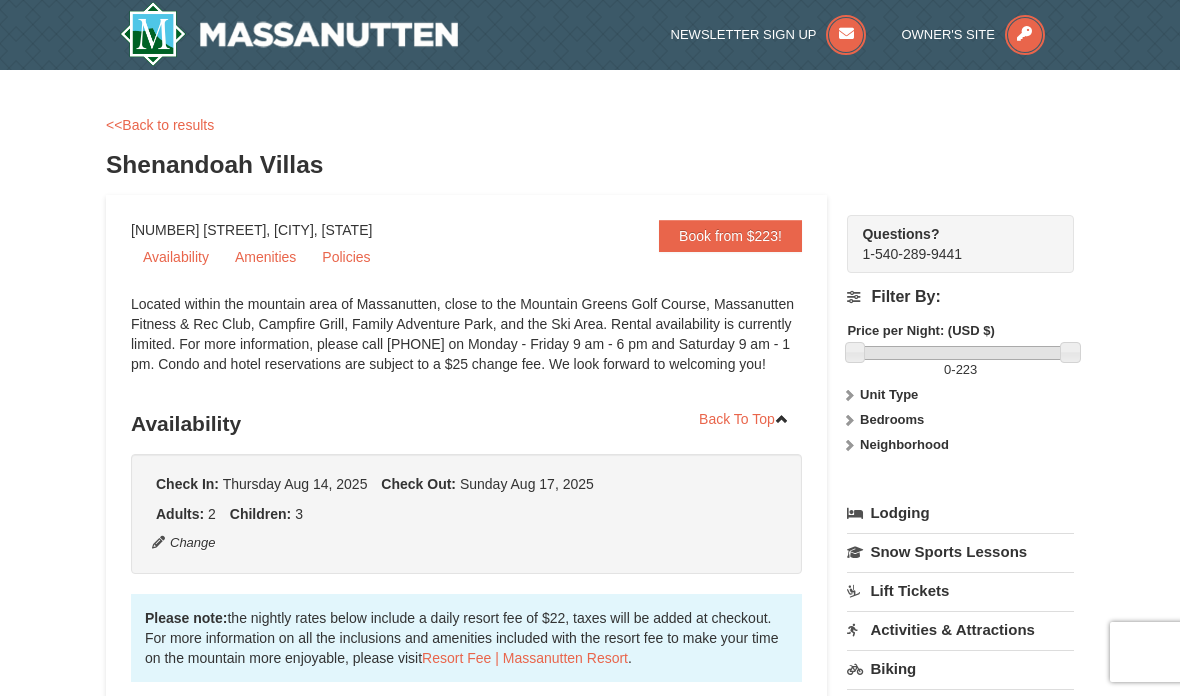 scroll, scrollTop: 0, scrollLeft: 0, axis: both 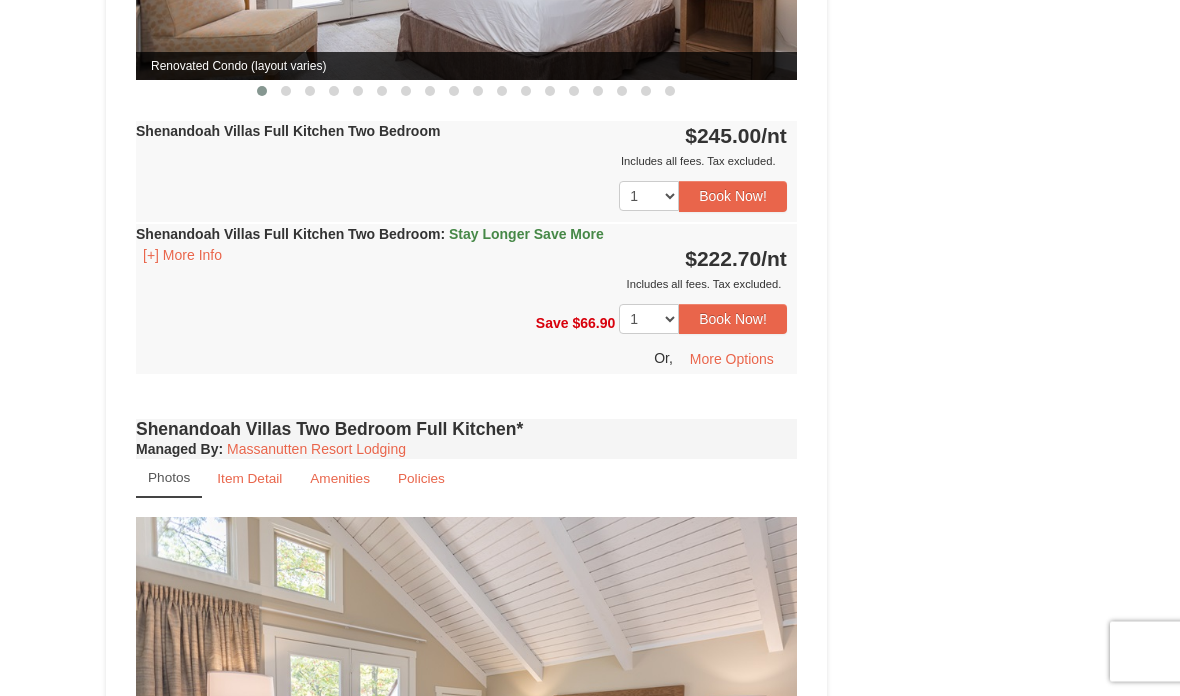 click on "Shenandoah Villas Full Kitchen Two Bedroom  :
Stay Longer Save More
[+] More Info
$222.70 /nt
Includes all fees. Tax excluded. Includes all fees. Tax excluded." at bounding box center [466, 260] 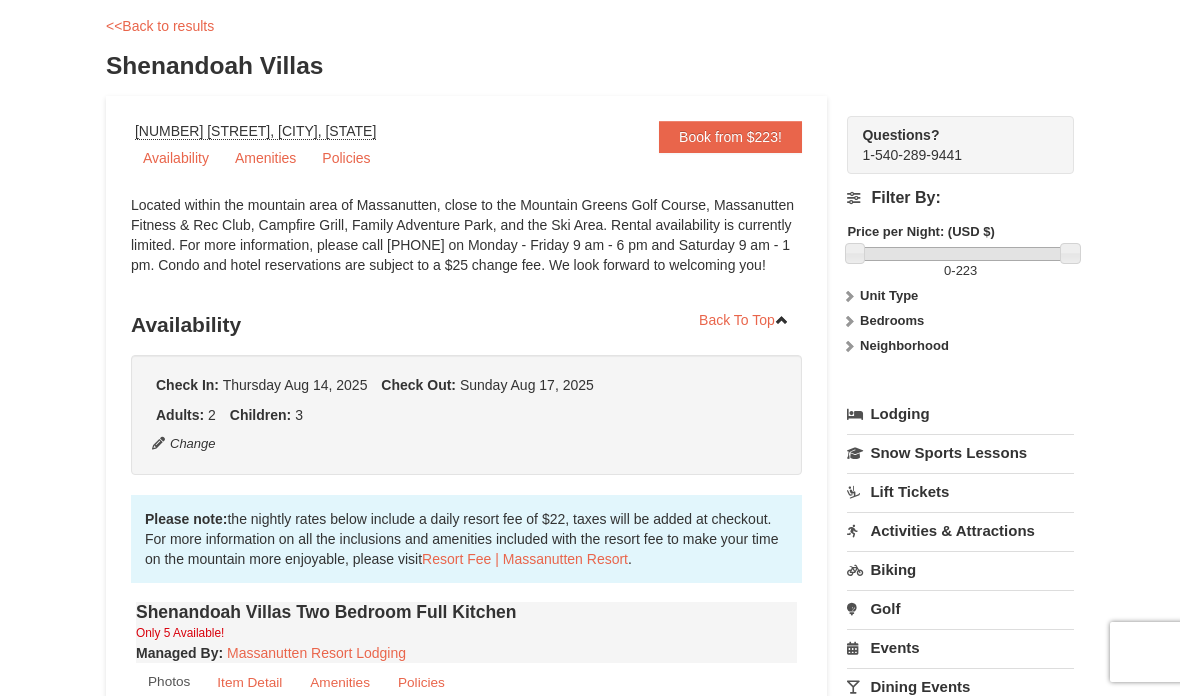 scroll, scrollTop: 0, scrollLeft: 0, axis: both 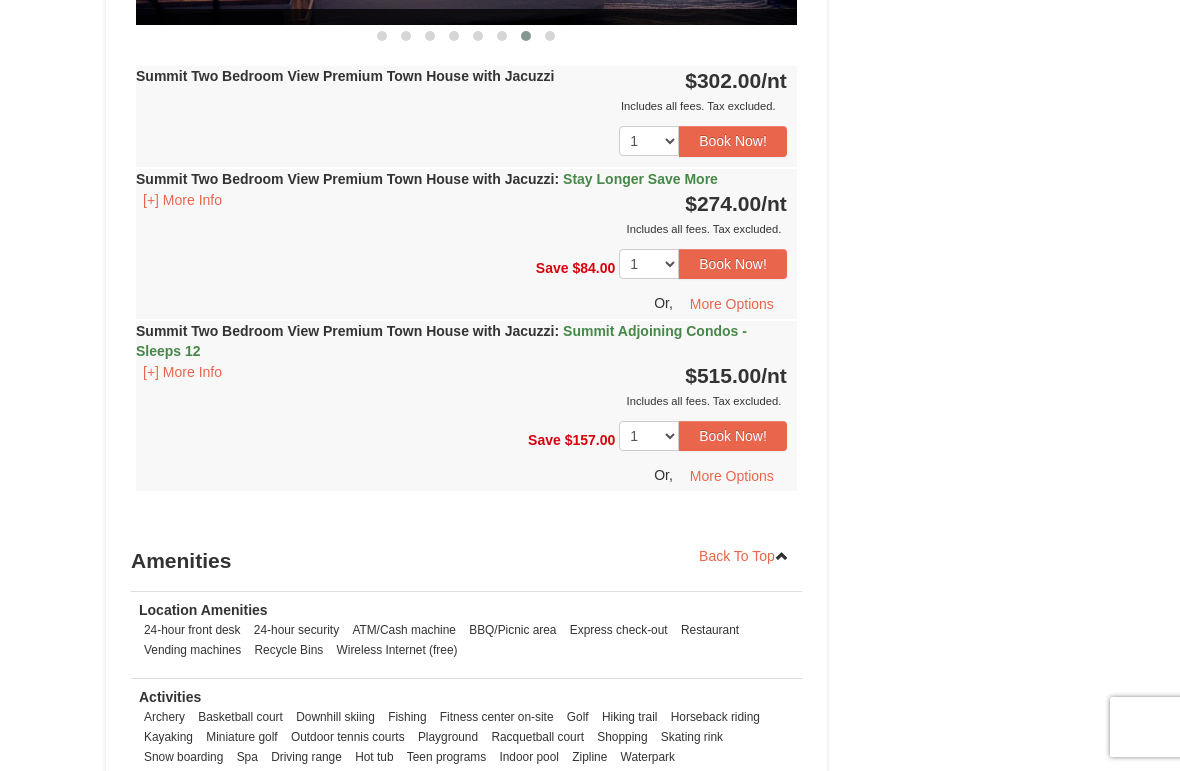 click on "[+] More Info" at bounding box center (182, 372) 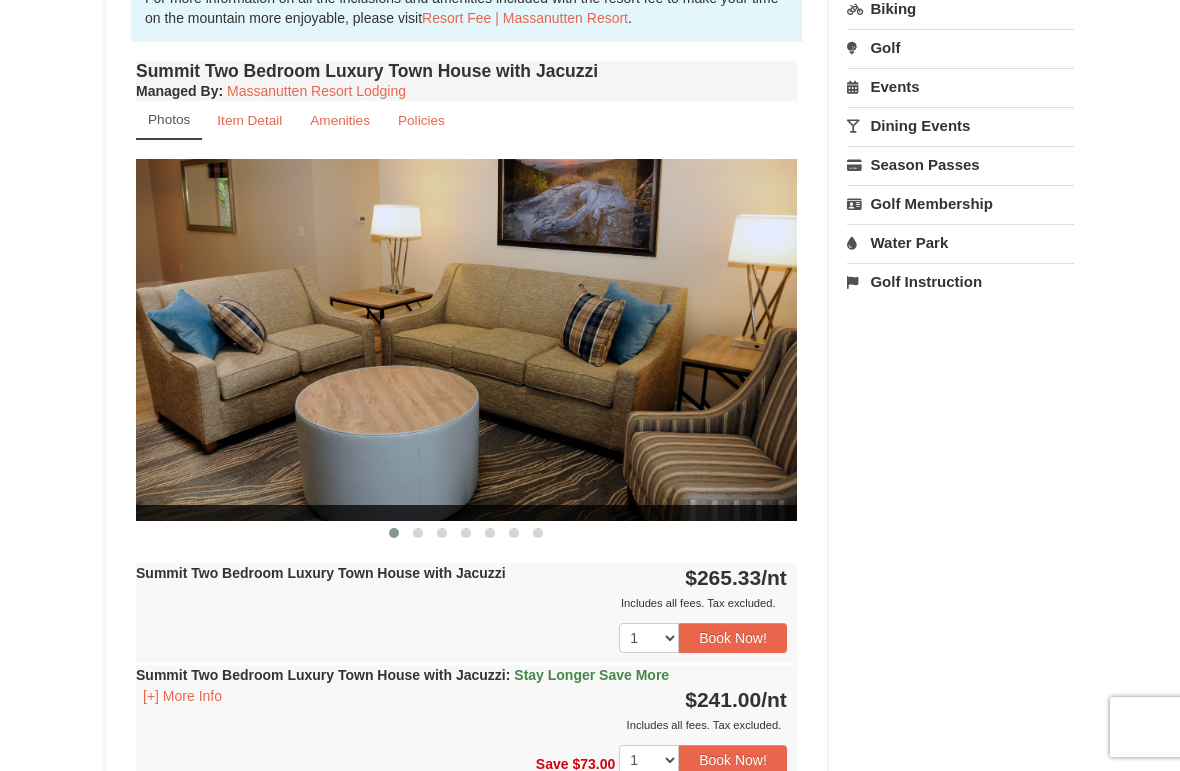 scroll, scrollTop: 0, scrollLeft: 0, axis: both 